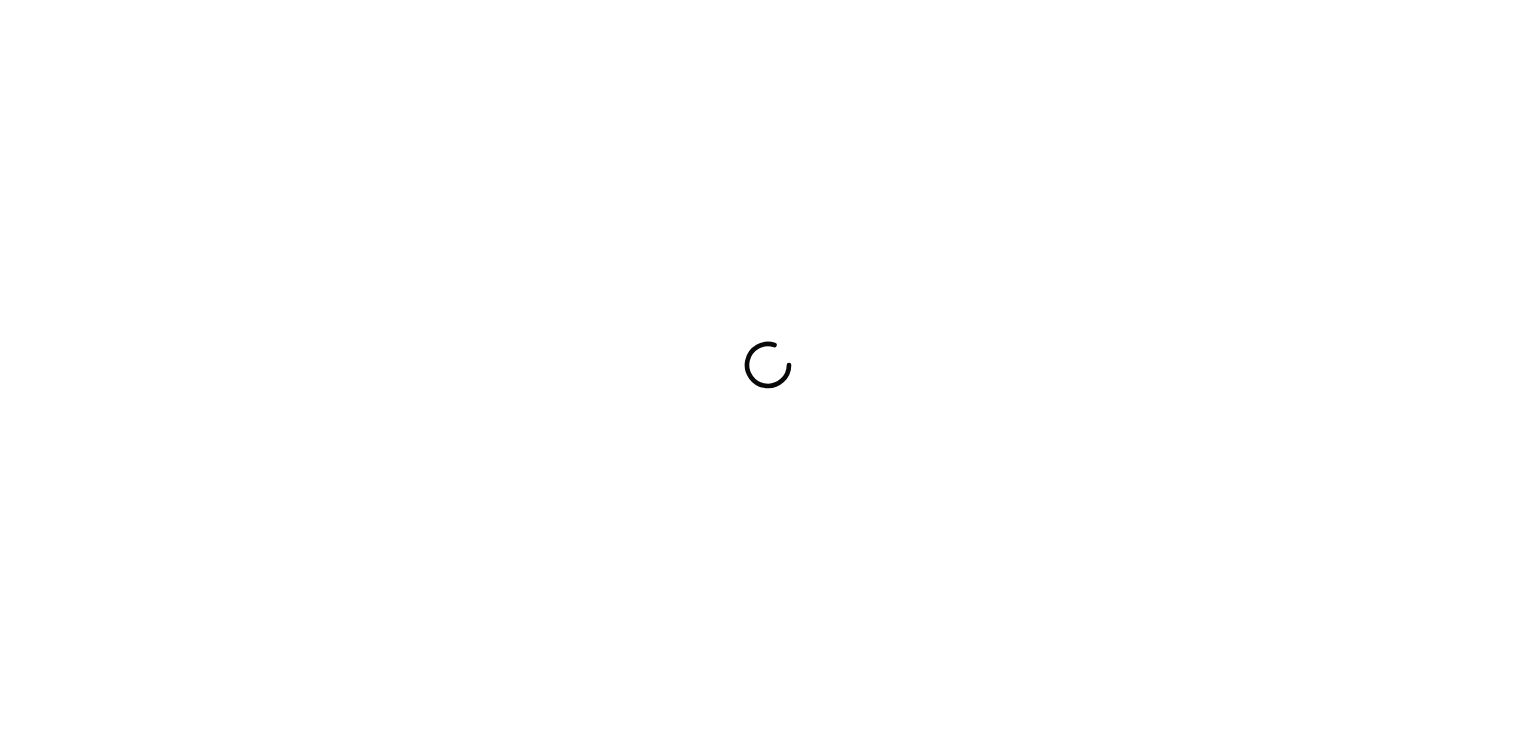 scroll, scrollTop: 0, scrollLeft: 0, axis: both 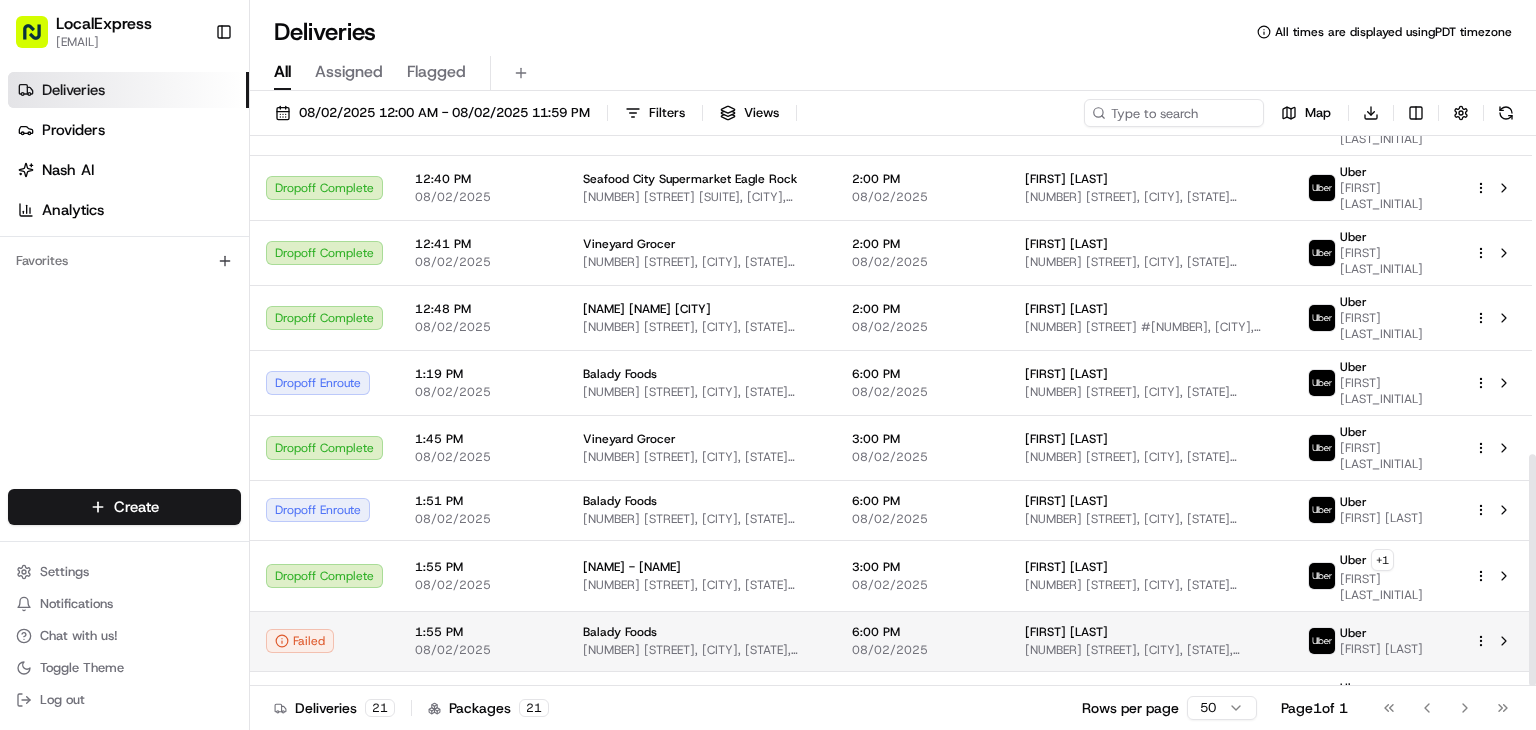click on "[TIME] [DATE]" at bounding box center [483, 641] 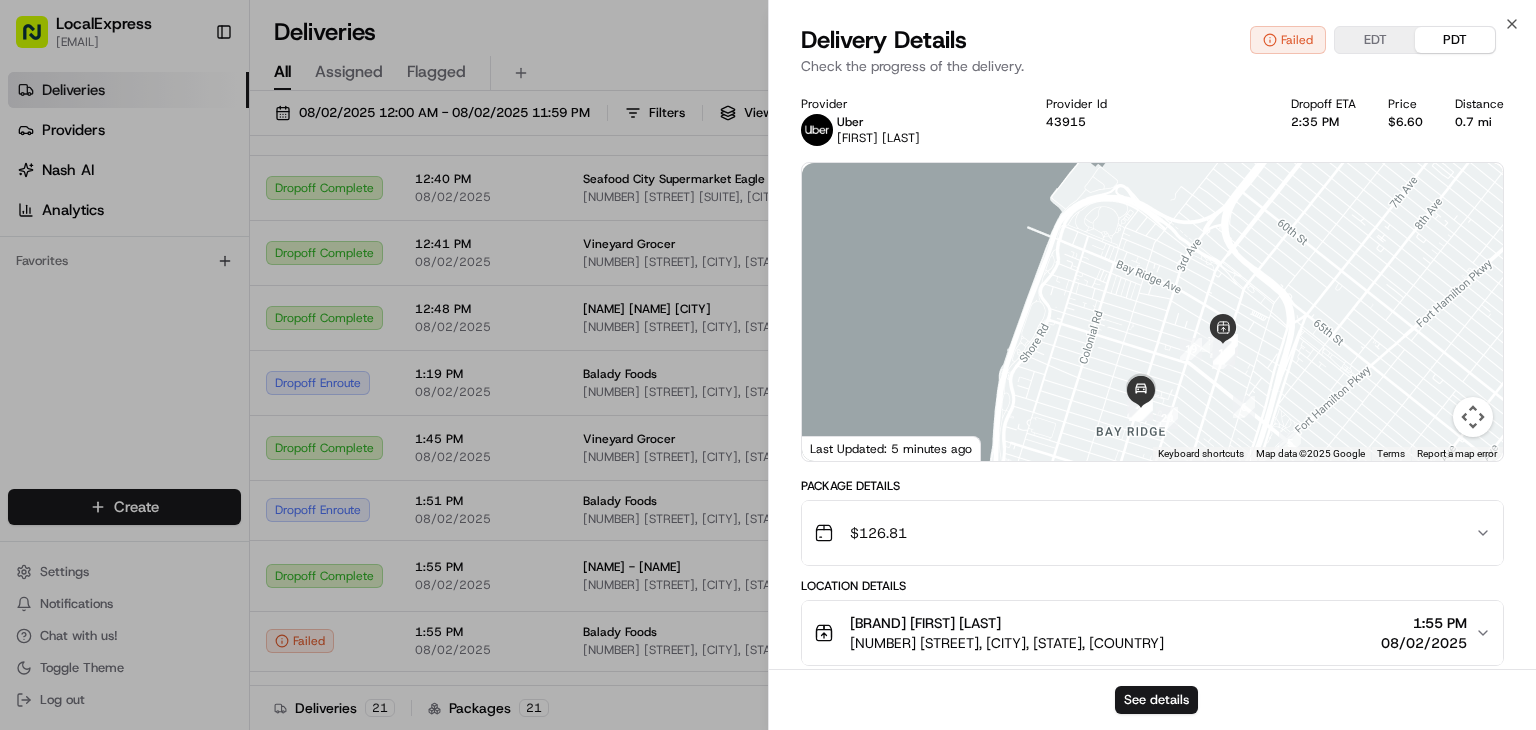click on "$ 126.81" at bounding box center (1144, 533) 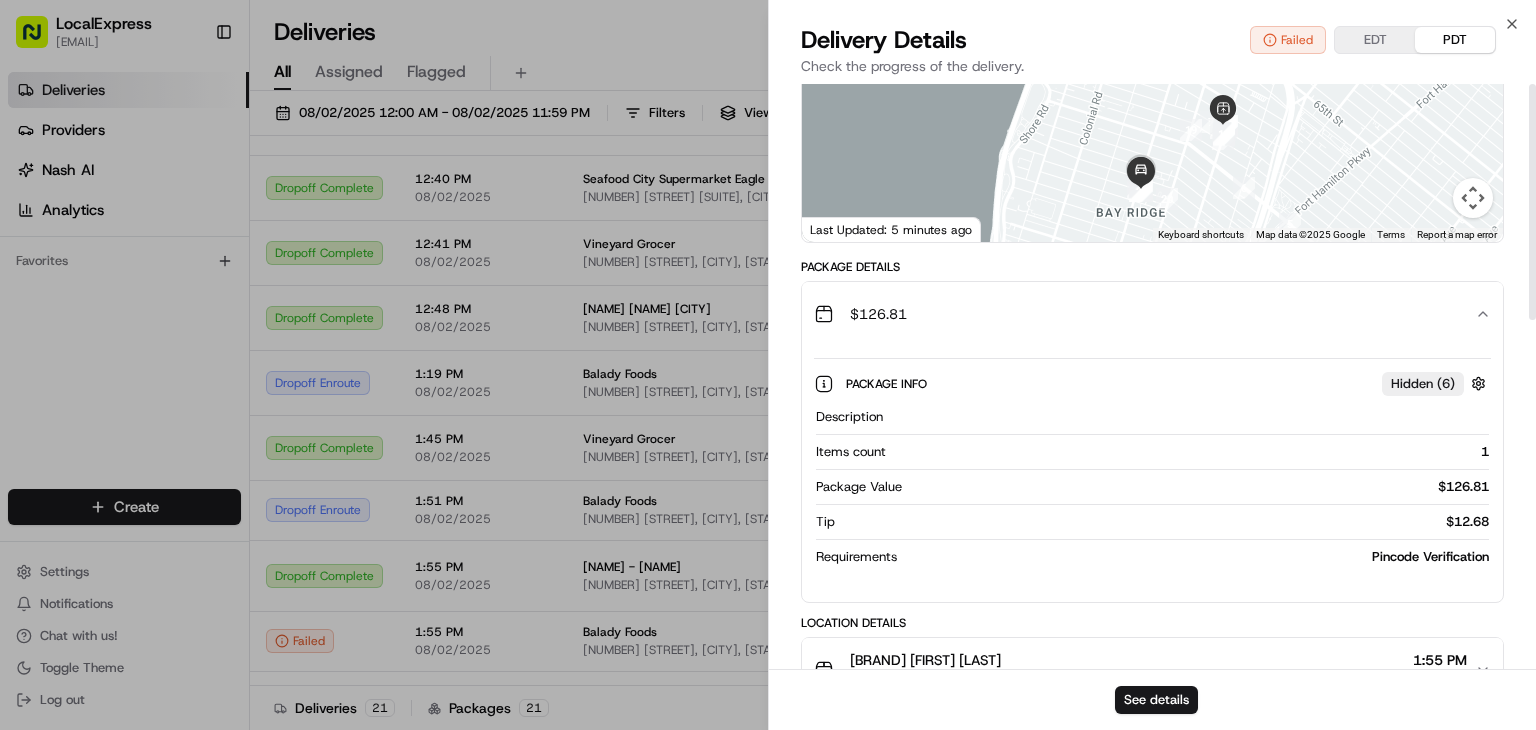 scroll, scrollTop: 0, scrollLeft: 0, axis: both 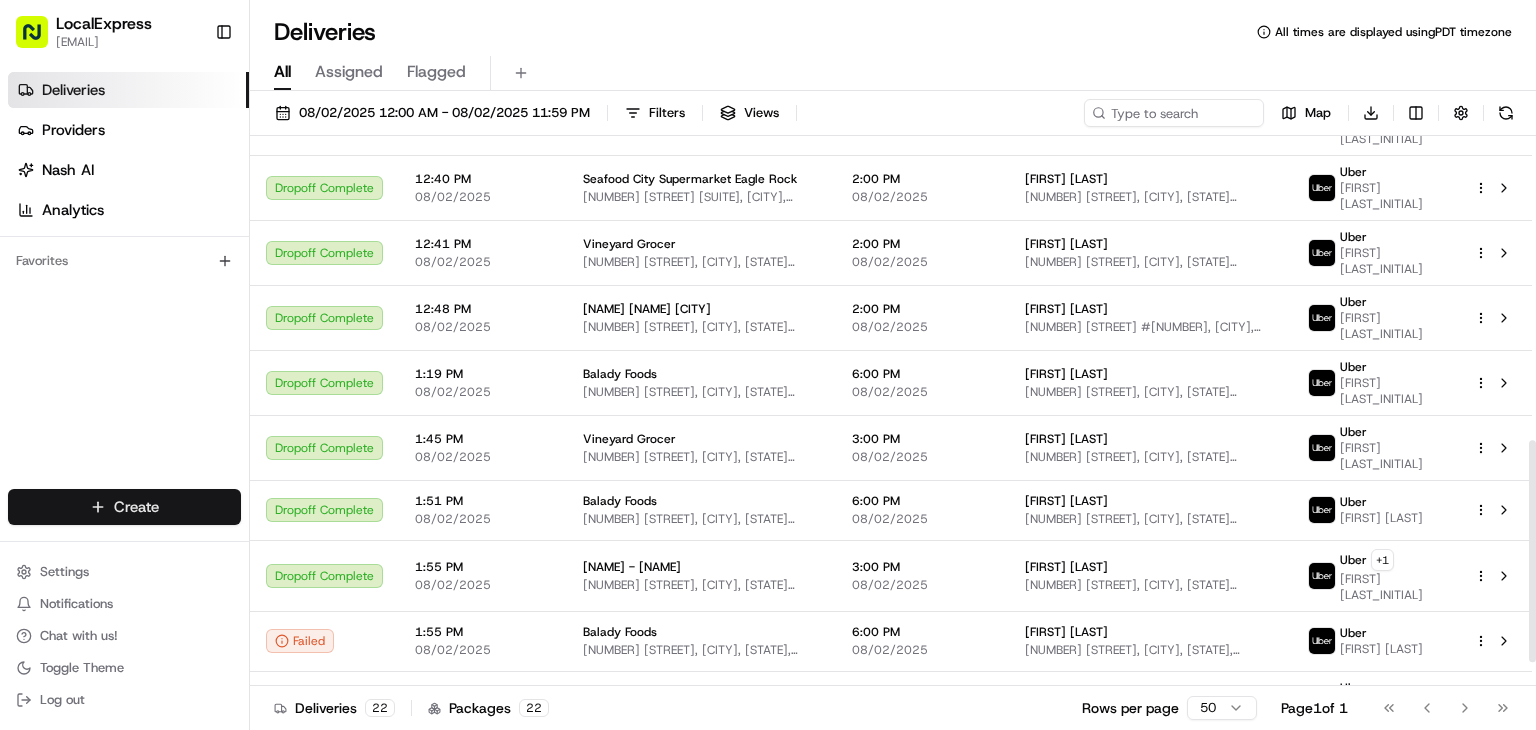 click on "[BRAND] [FIRST]@[DOMAIN] Toggle Sidebar Deliveries Providers Nash AI Analytics Favorites Main Menu Members & Organization Organization Users Roles Preferences Customization Tracking Orchestration Automations Dispatch Strategy Locations Pickup Locations Dropoff Locations Billing Billing Refund Requests Integrations Notification Triggers Webhooks API Keys Request Logs Create Settings Notifications Chat with us! Toggle Theme Log out Deliveries All times are displayed using [TIMEZONE] timezone All Assigned Flagged [DATE] [TIME] [BRAND] [NUMBER] [STREET], [CITY], [STATE] [POSTAL_CODE], [COUNTRY] [TIME] [DATE] [BRAND] Assign Provider Dropoff Complete [DATE] [BRAND] [NUMBER] [STREET], [CITY], [STATE] [POSTAL_CODE], [COUNTRY] [TIME] [DATE] [FIRST] [LAST] +" at bounding box center [768, 365] 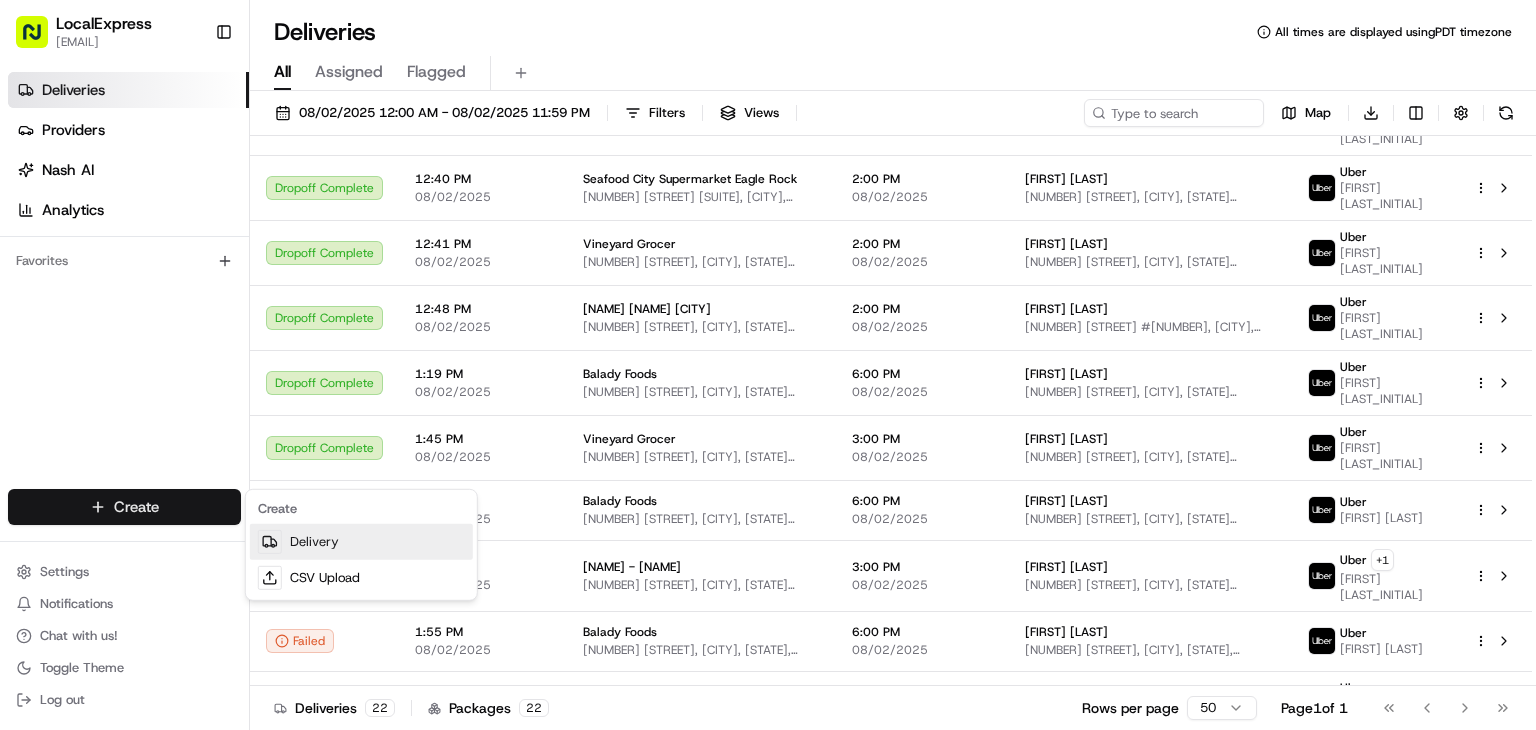 click on "Delivery" at bounding box center (361, 542) 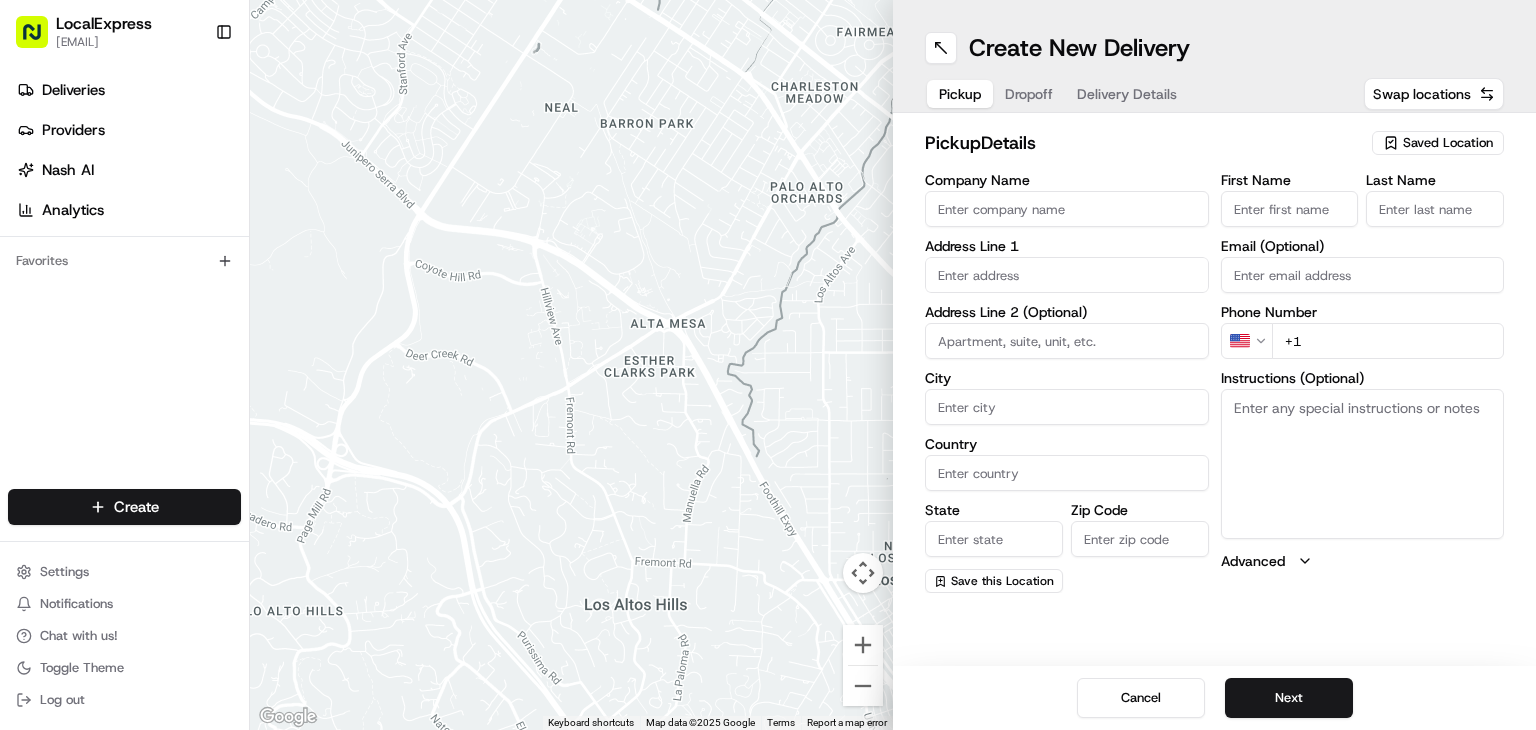 click on "Saved Location" at bounding box center (1438, 143) 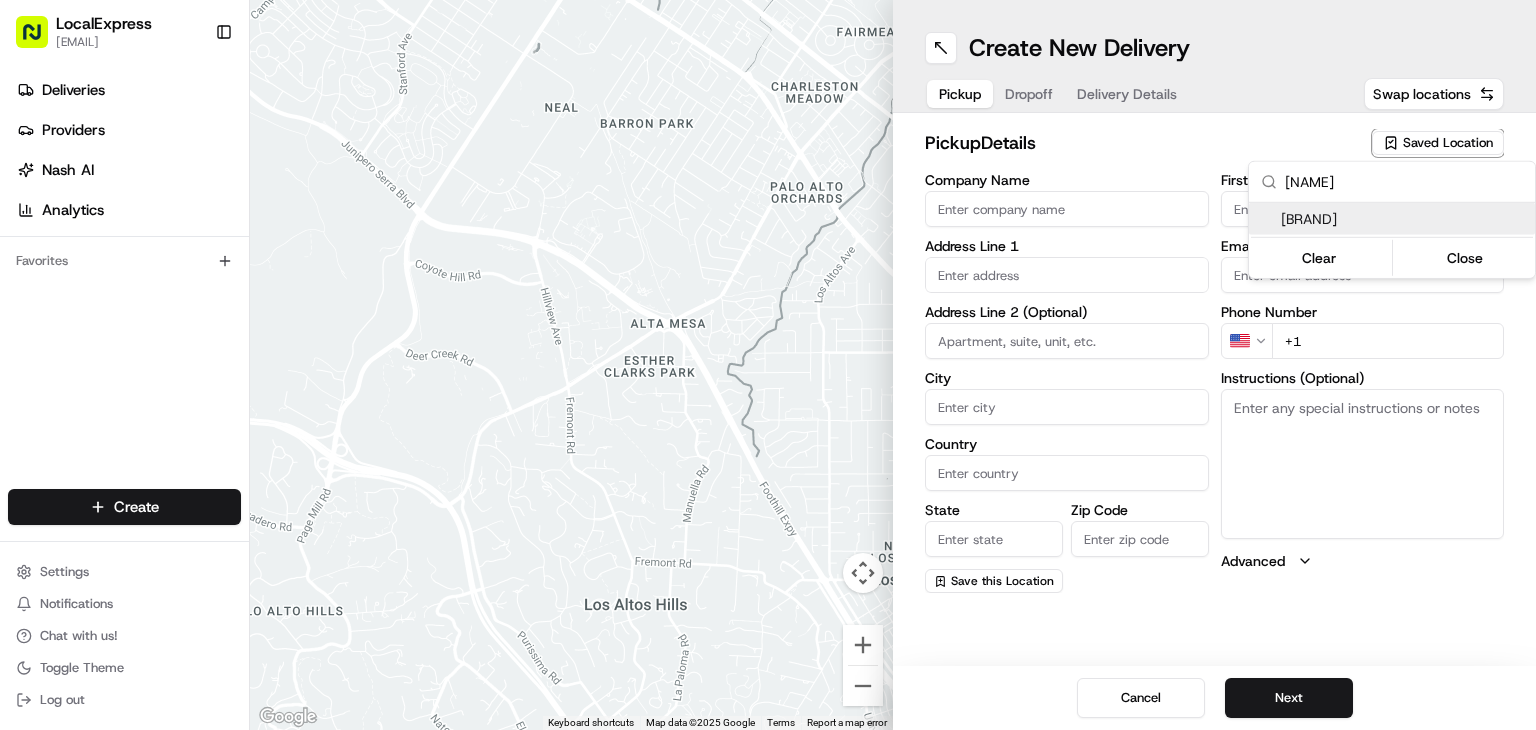 type on "[NAME]" 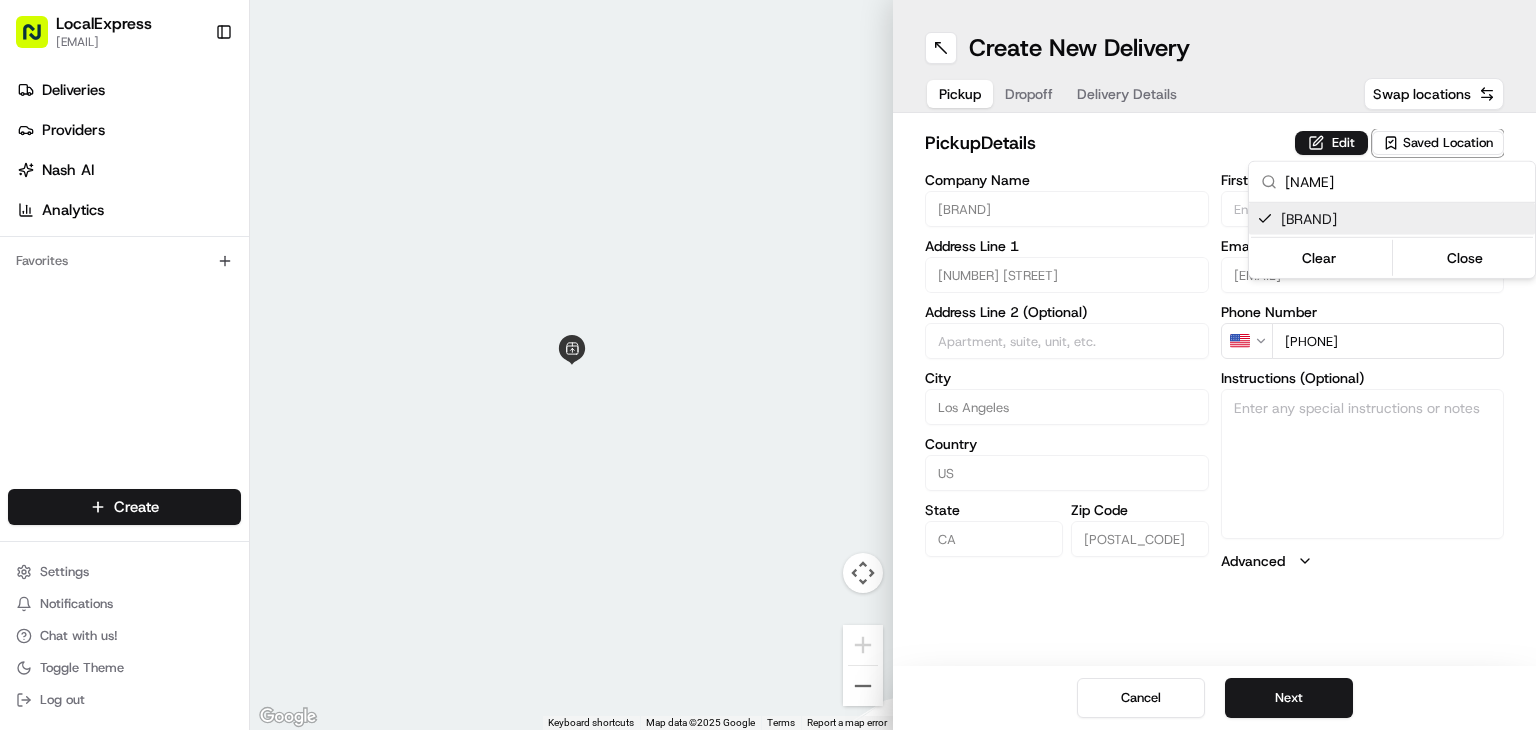 click on "[BRAND] [NUMBER] [STREET] [SUITE], [CITY], [COUNTRY], [STATE]" at bounding box center [768, 365] 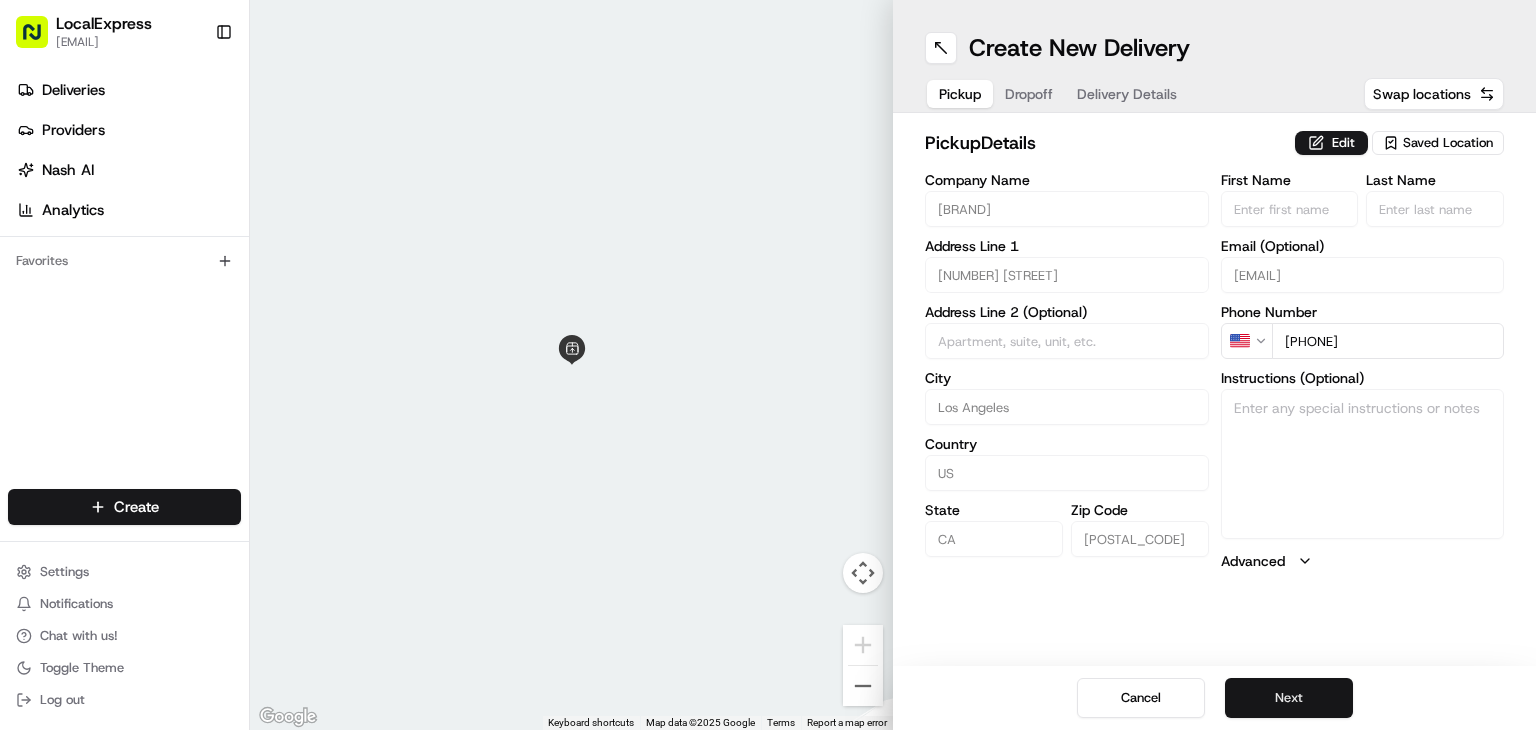 click on "Next" at bounding box center [1289, 698] 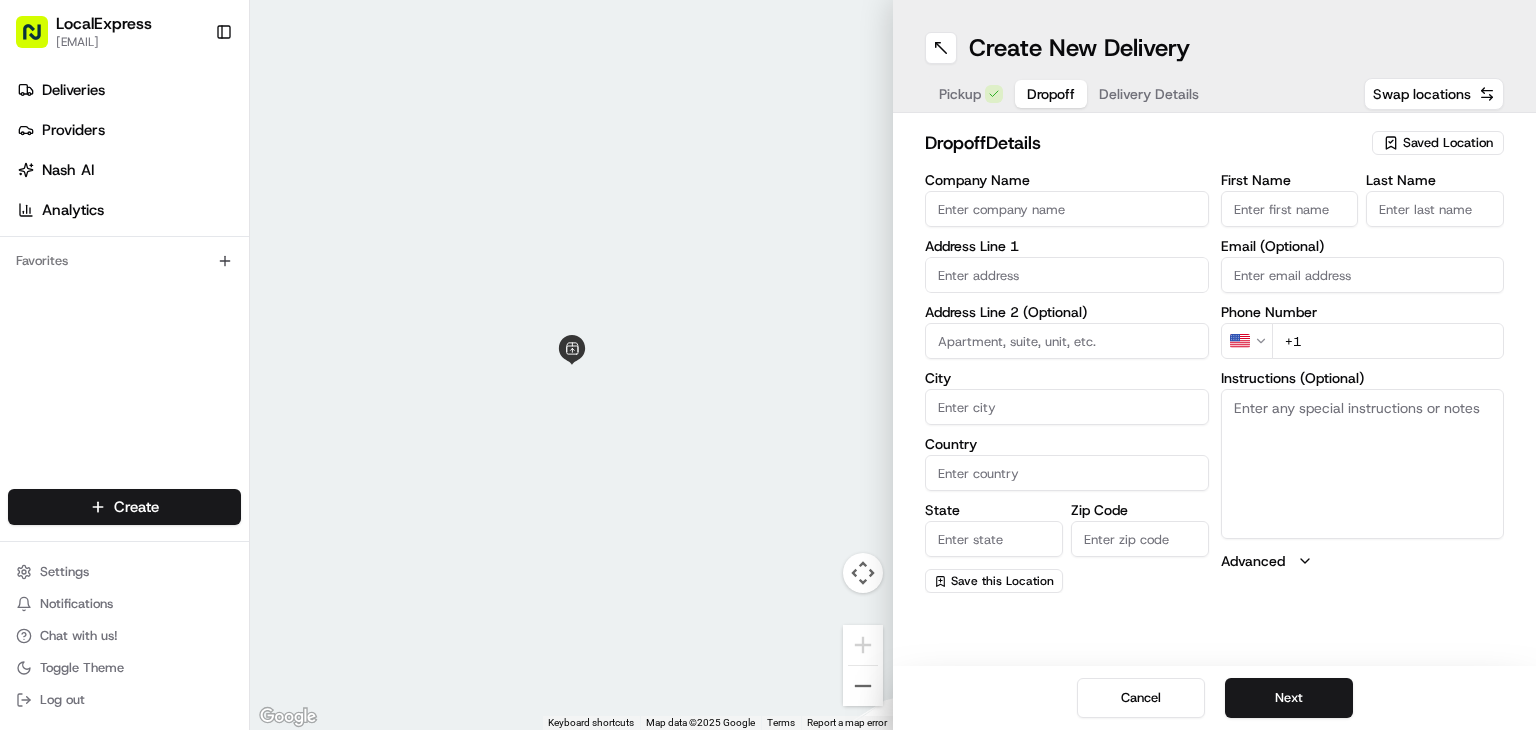 click at bounding box center [1067, 275] 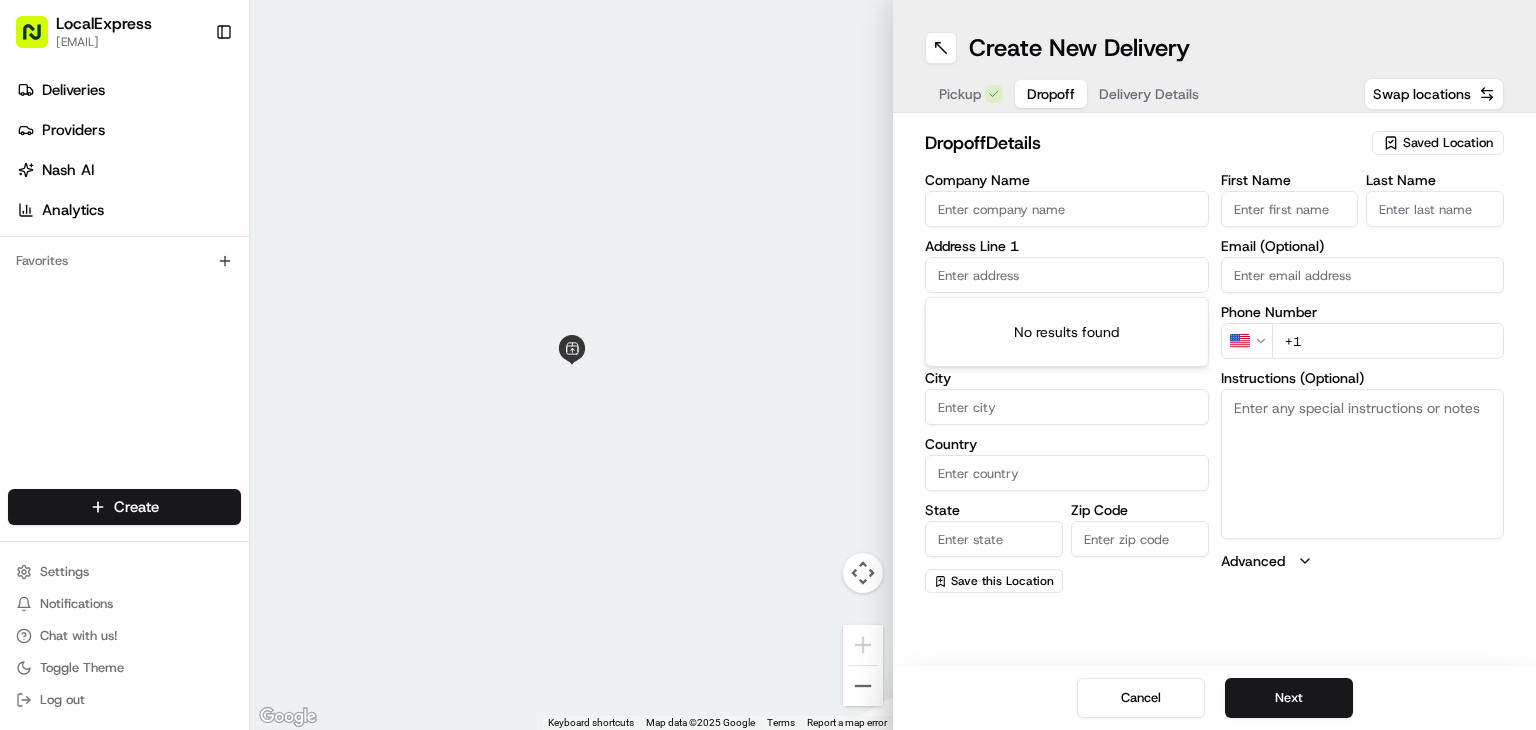 paste on "[NUMBER] [STREET], [CITY], [STATE] [POSTAL_CODE]" 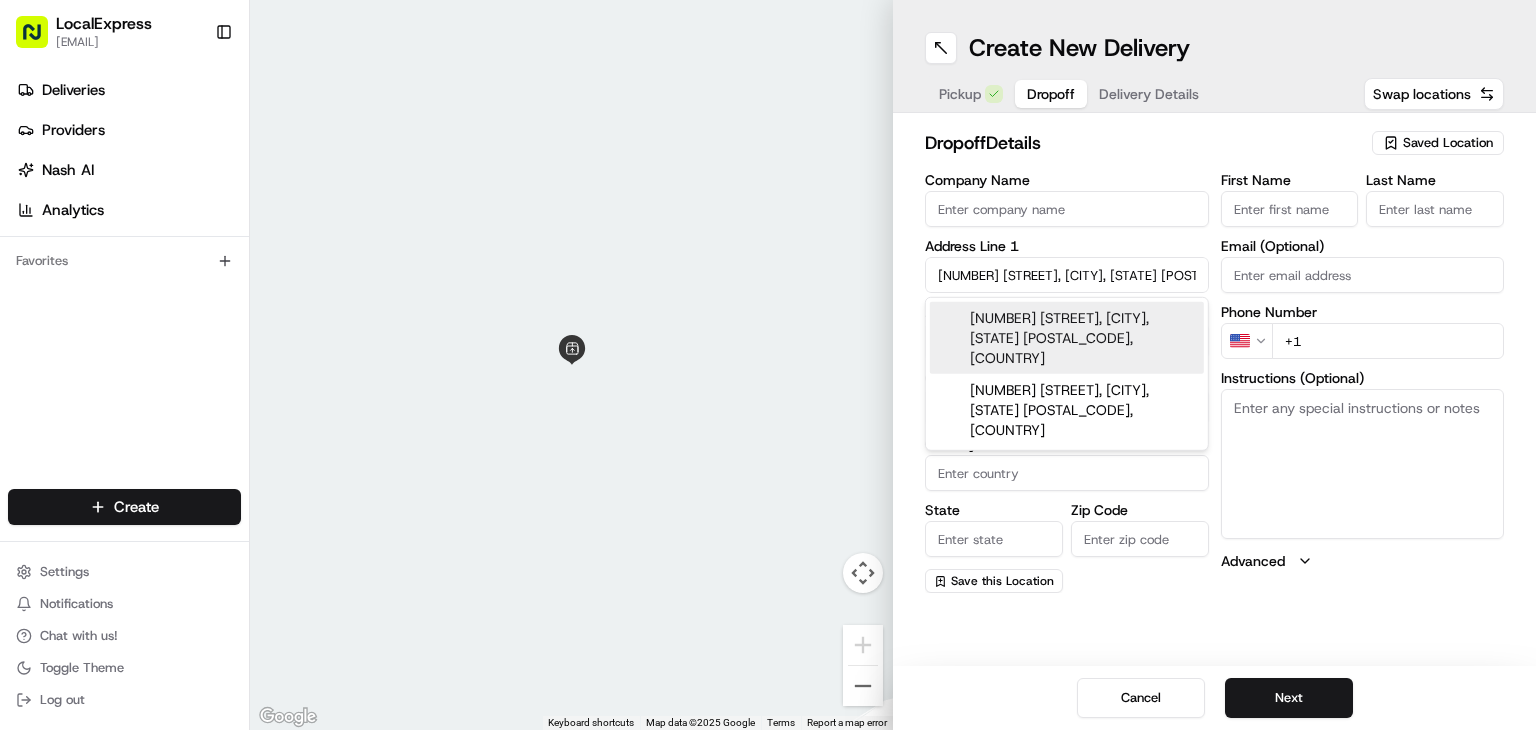 click on "[NUMBER] [STREET], [CITY], [STATE] [POSTAL_CODE], [COUNTRY]" at bounding box center (1067, 338) 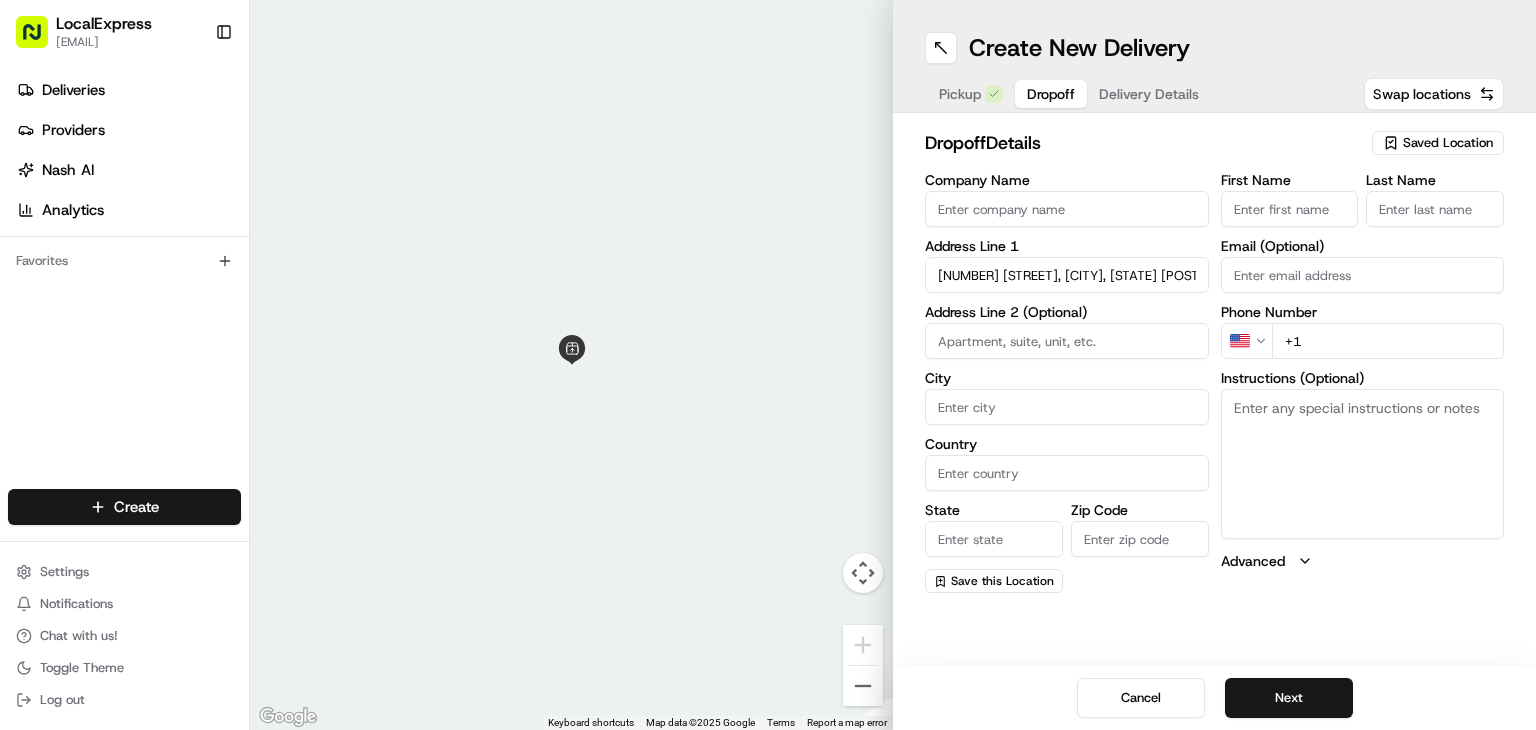type on "[NUMBER] [STREET], [CITY], [STATE] [POSTAL_CODE], [COUNTRY]" 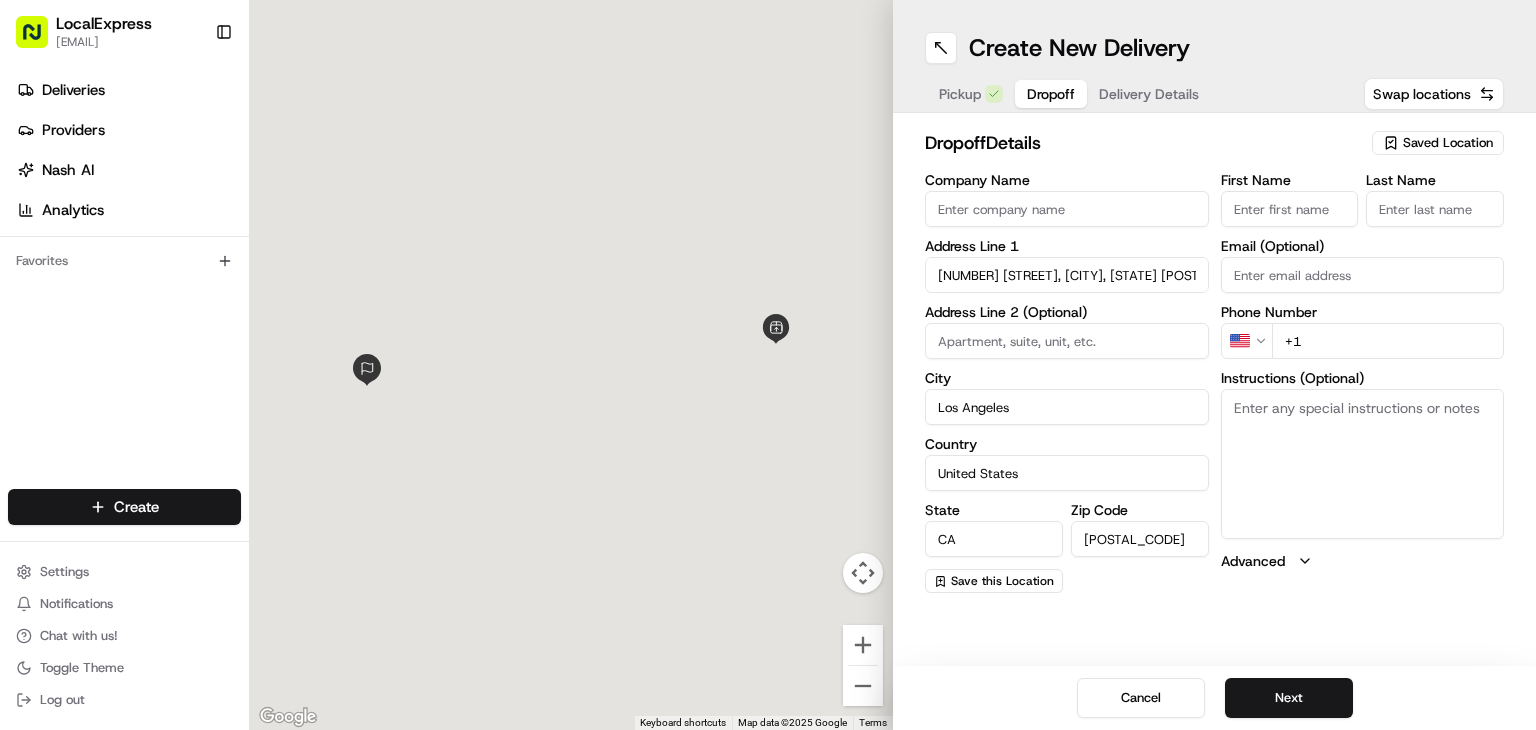 type on "[NUMBER] [STREET]" 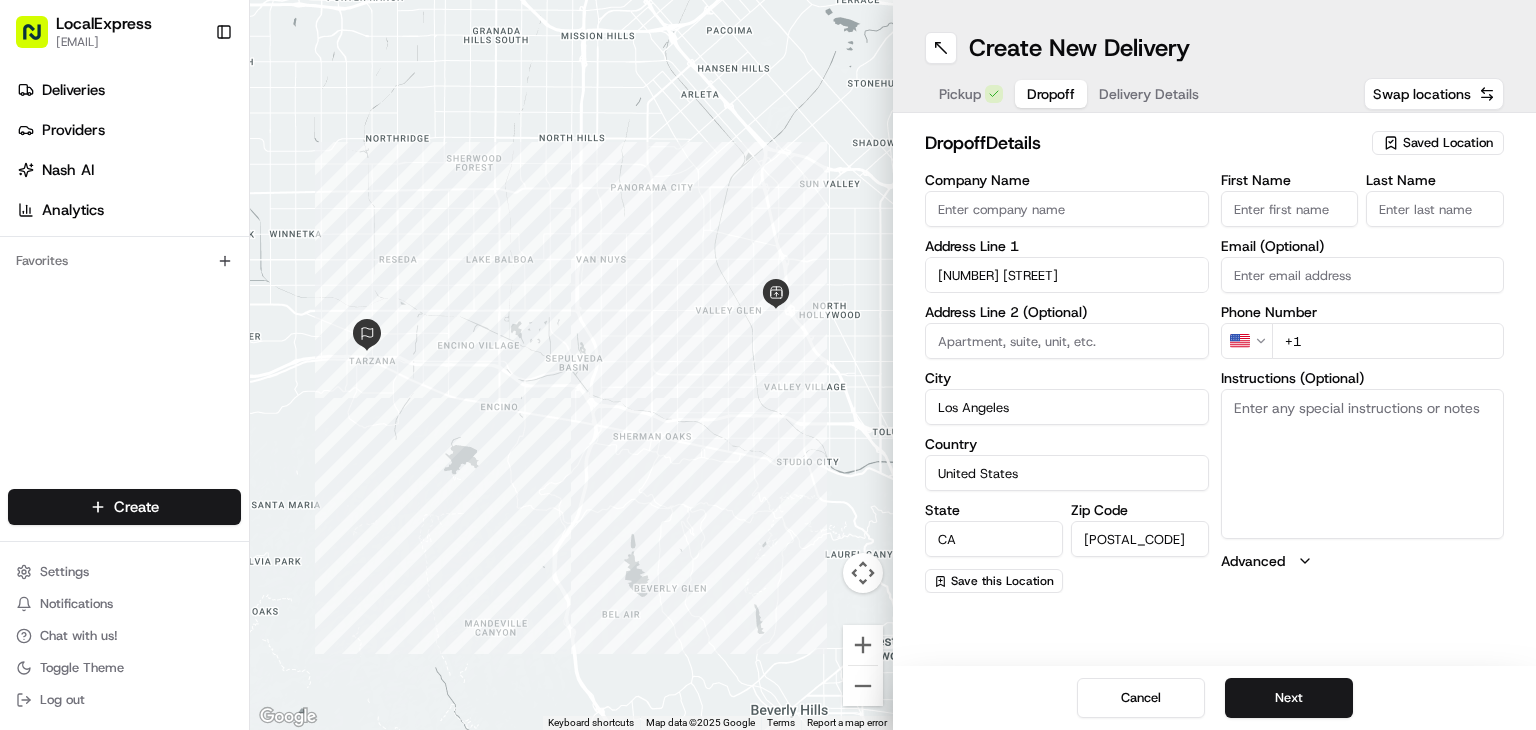 click on "+1" at bounding box center [1388, 341] 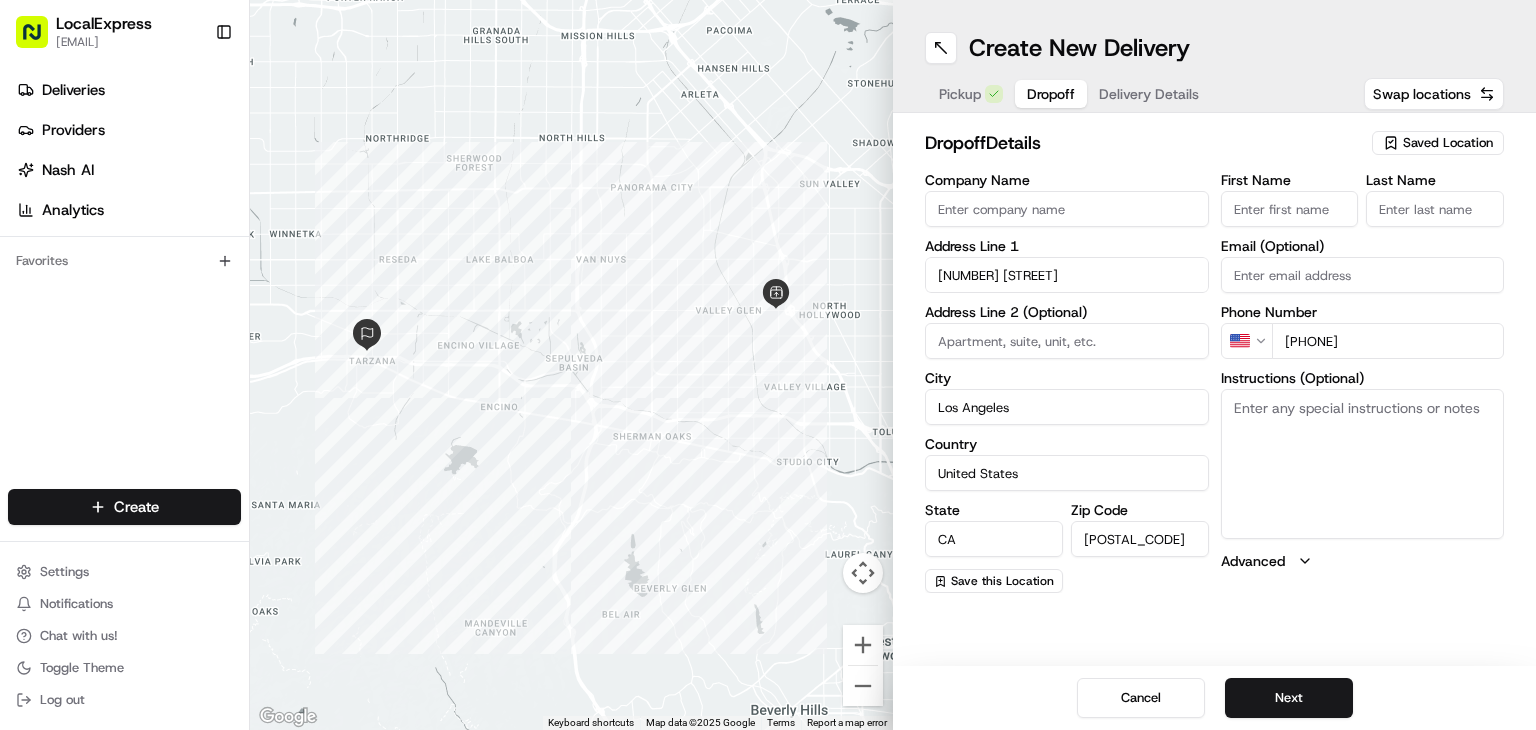 type on "[PHONE]" 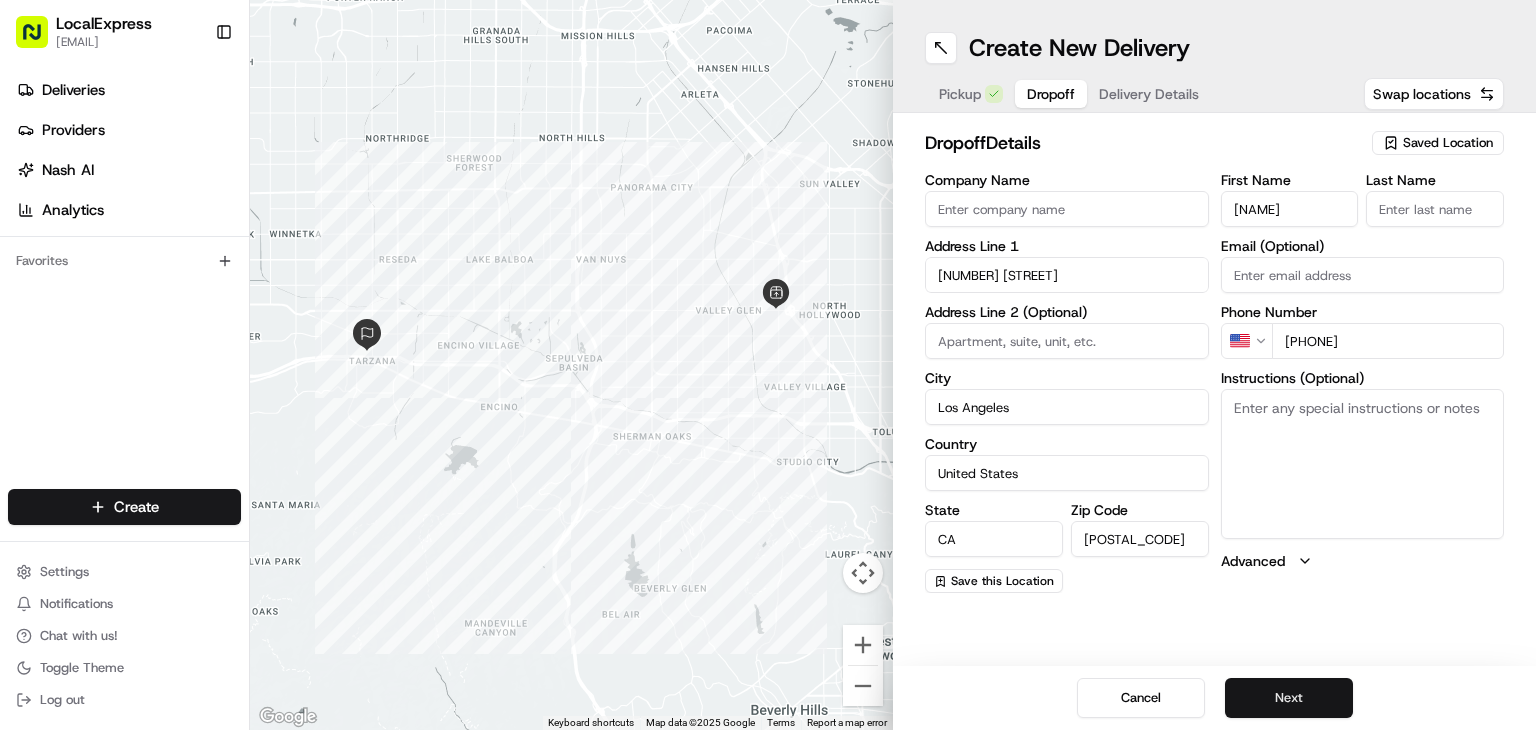 type on "[NAME]" 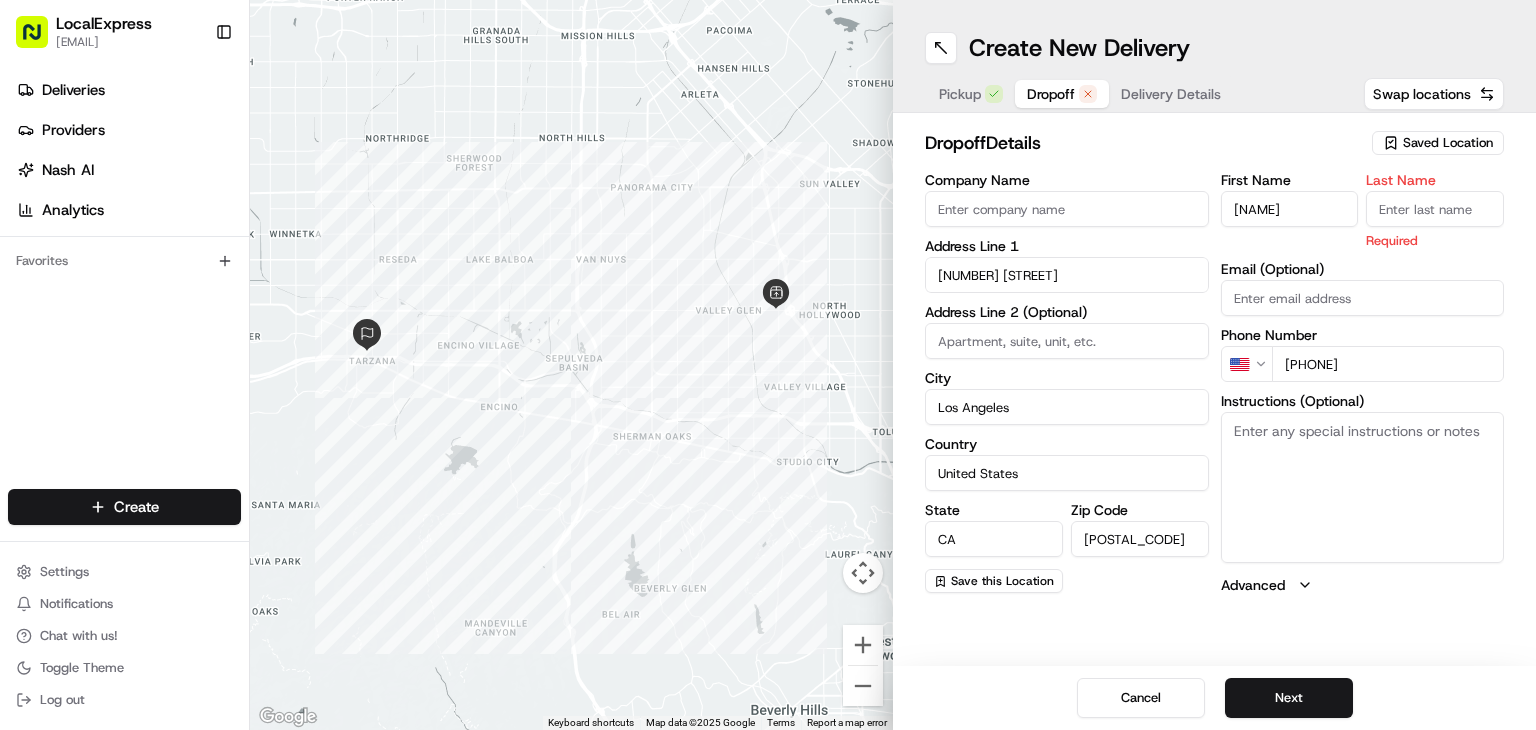click on "[NAME]" at bounding box center [1290, 209] 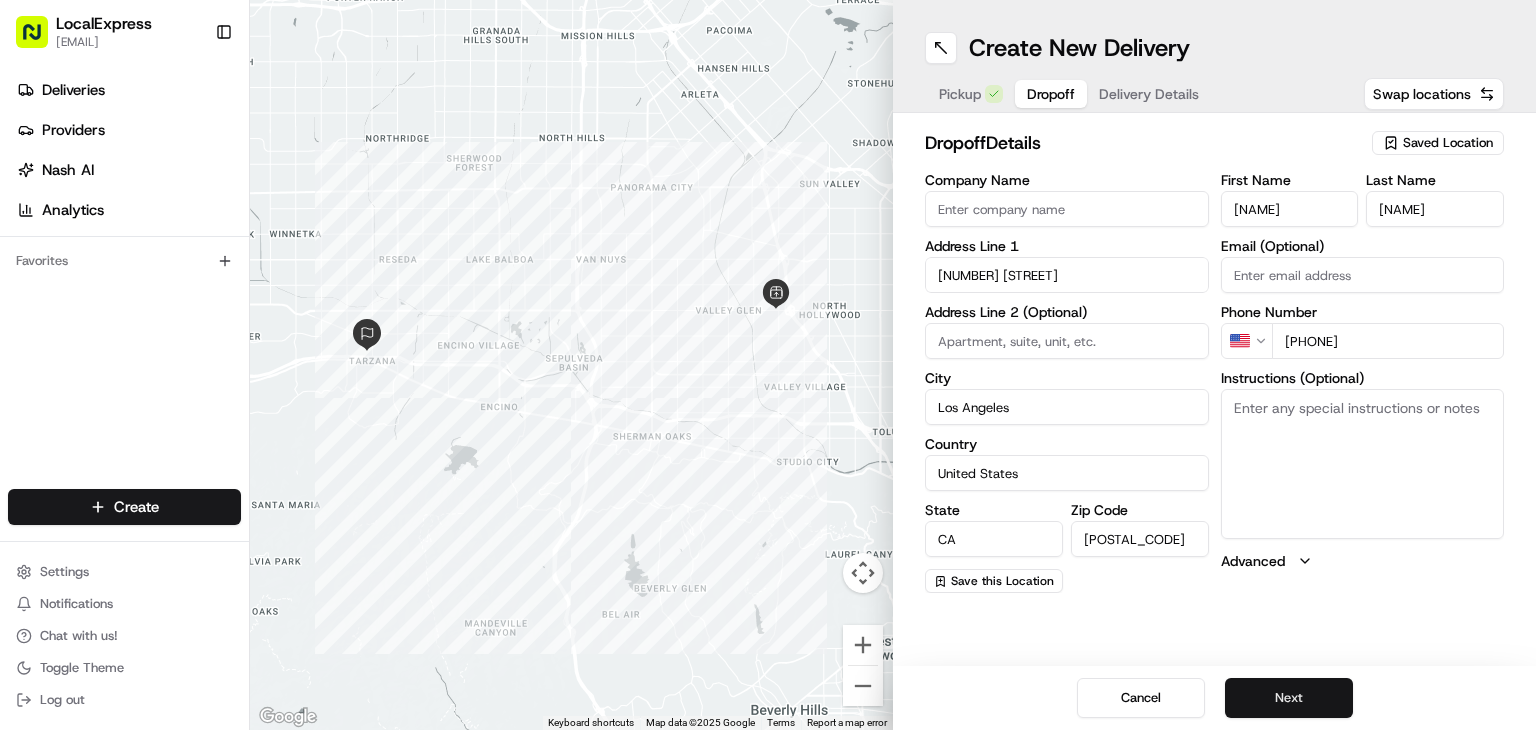 click on "Next" at bounding box center (1289, 698) 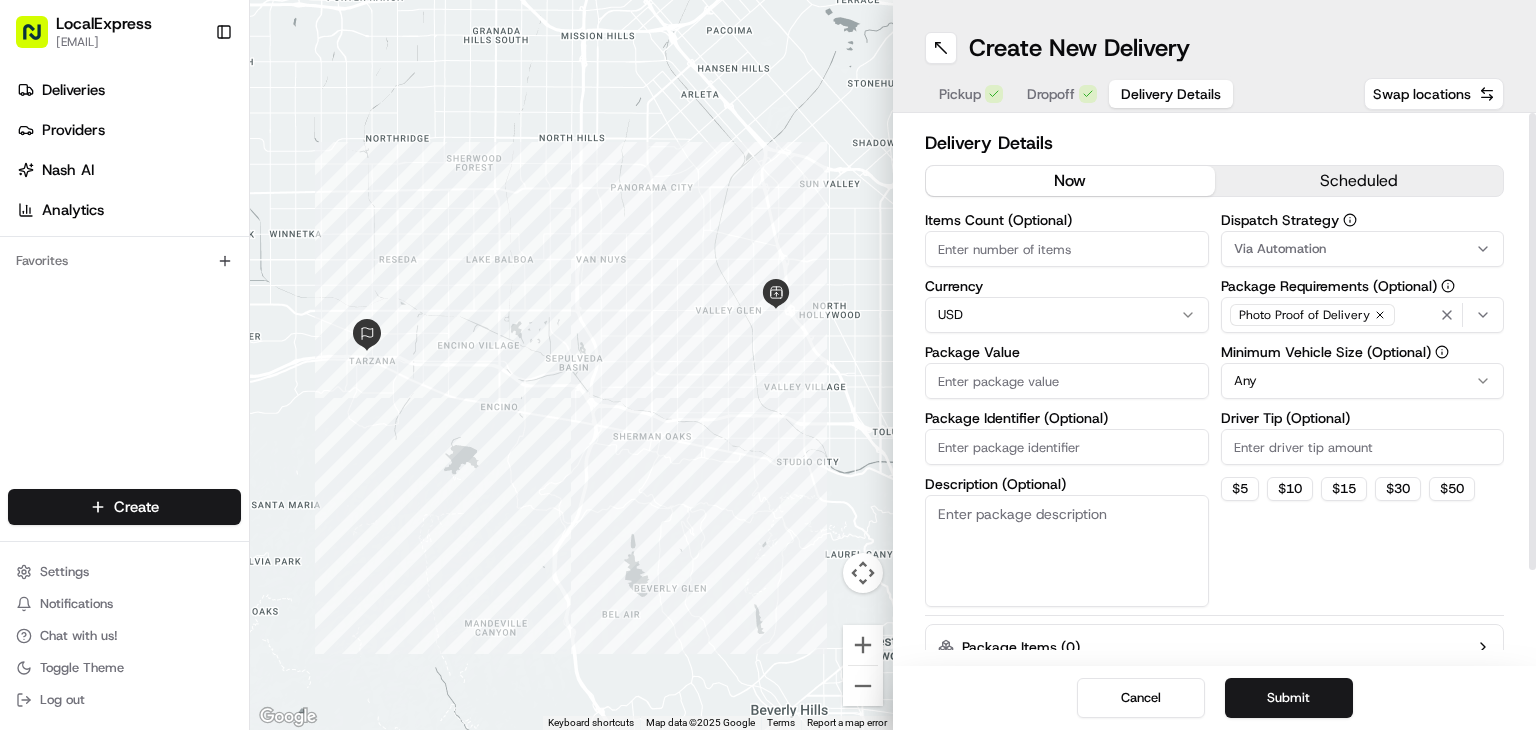 click on "Package Value" at bounding box center [1067, 381] 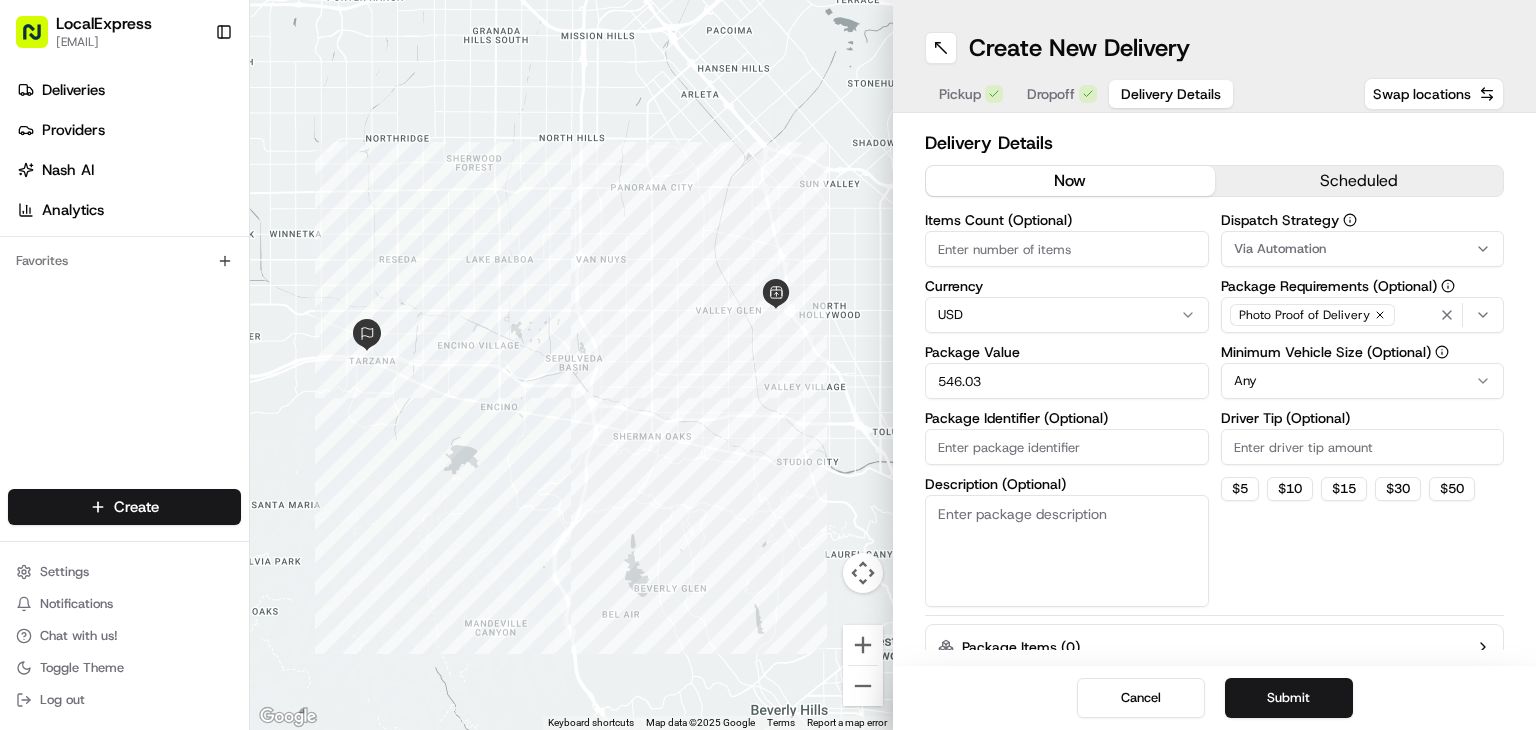 type on "546.03" 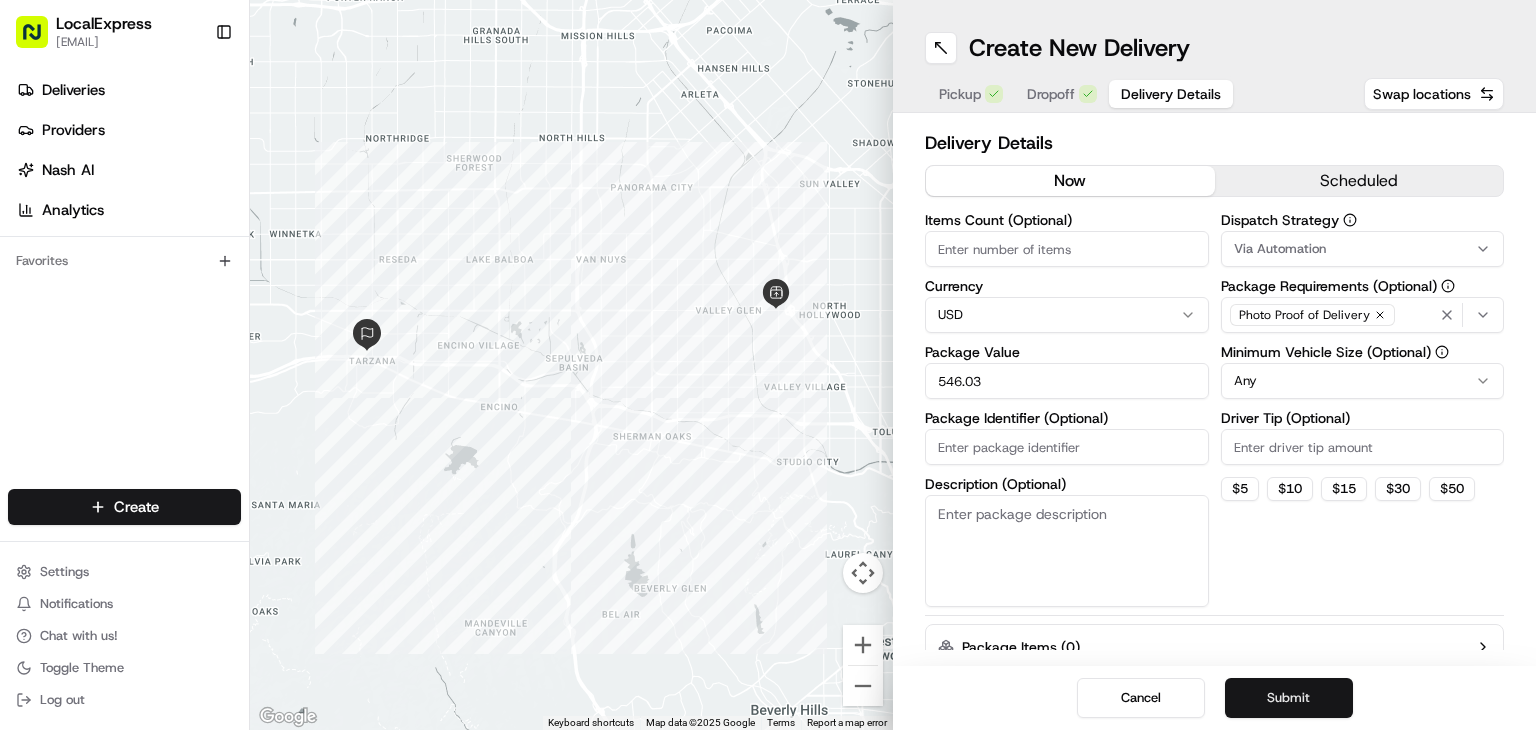 click on "Submit" at bounding box center [1289, 698] 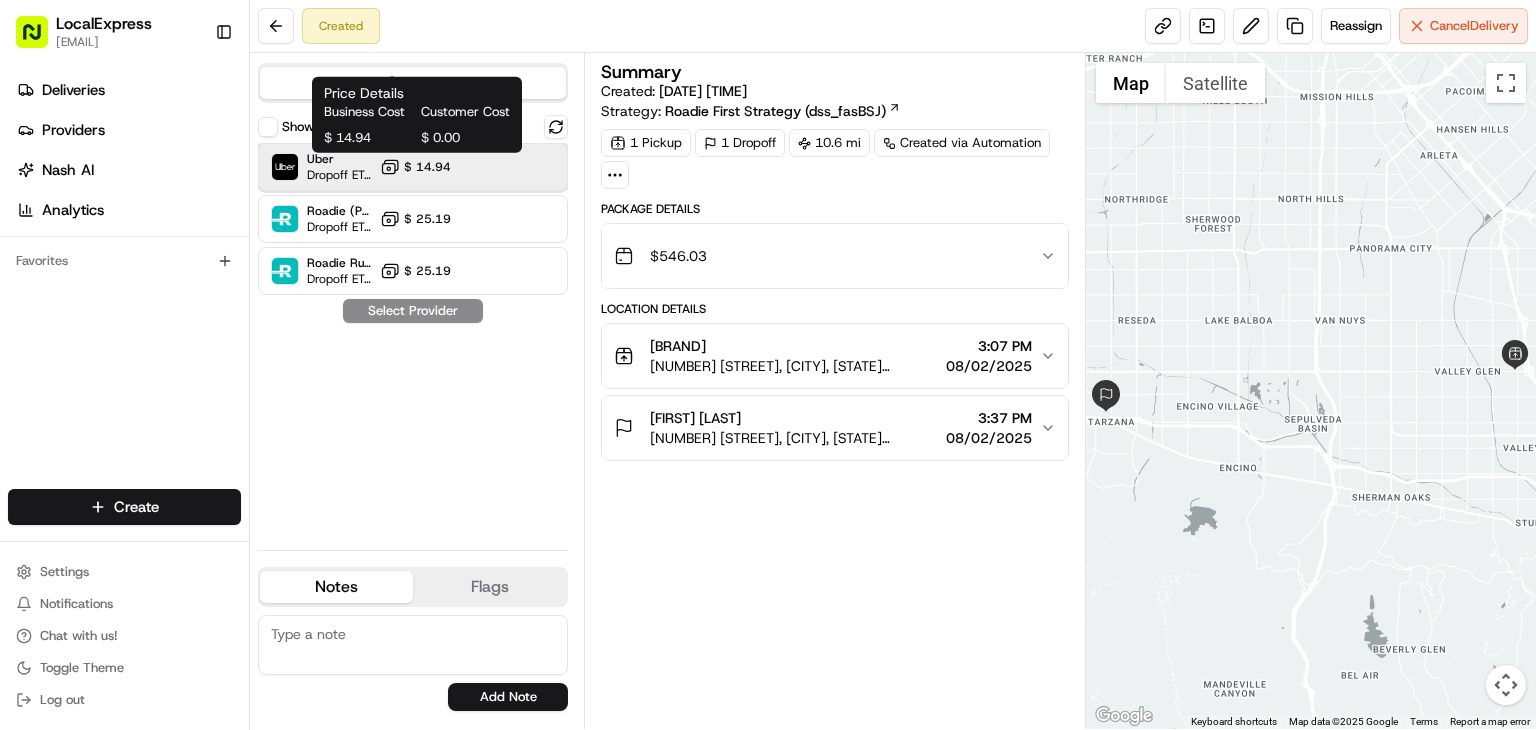 click on "Uber Dropoff ETA [NUMBER] minutes $ [PRICE]" at bounding box center [413, 167] 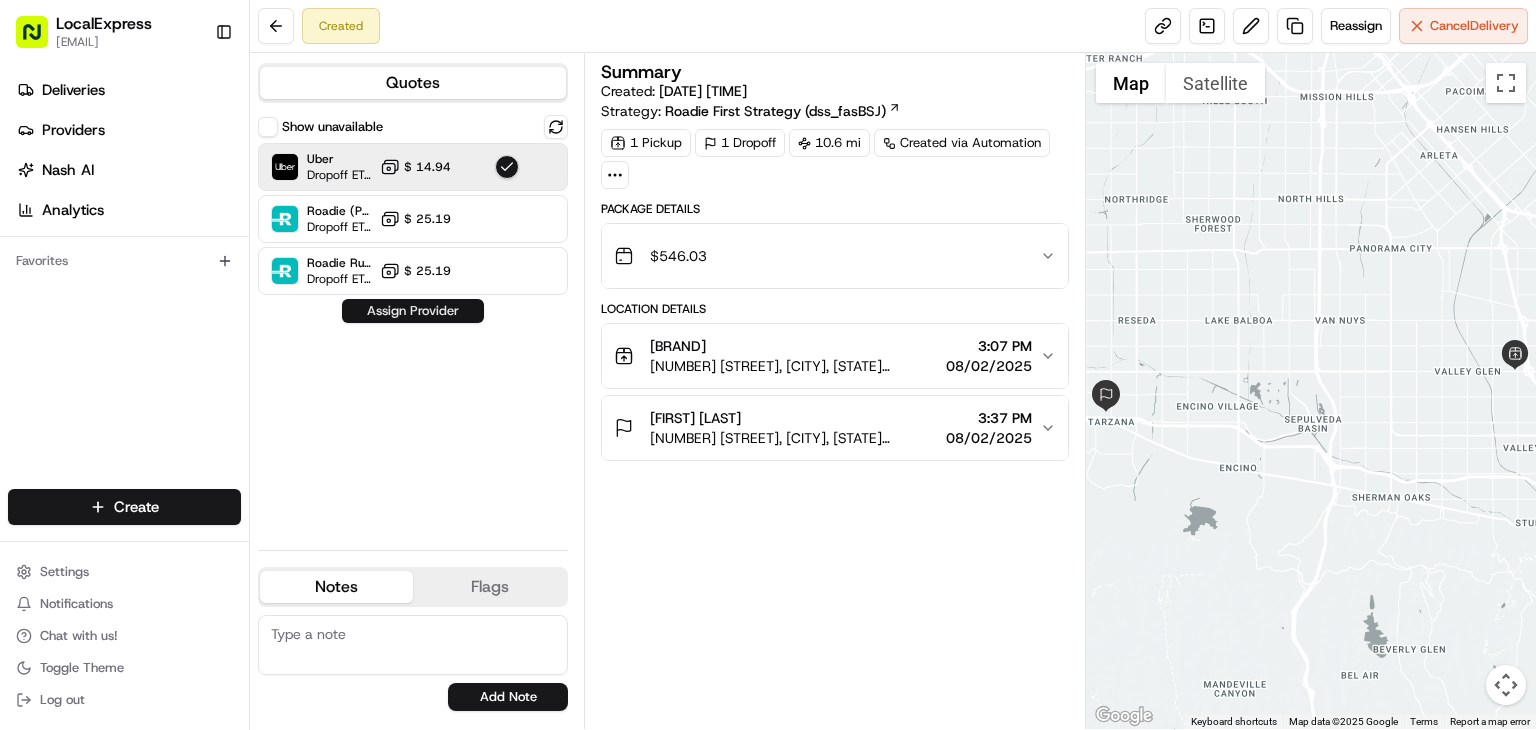 click on "Assign Provider" at bounding box center (413, 311) 